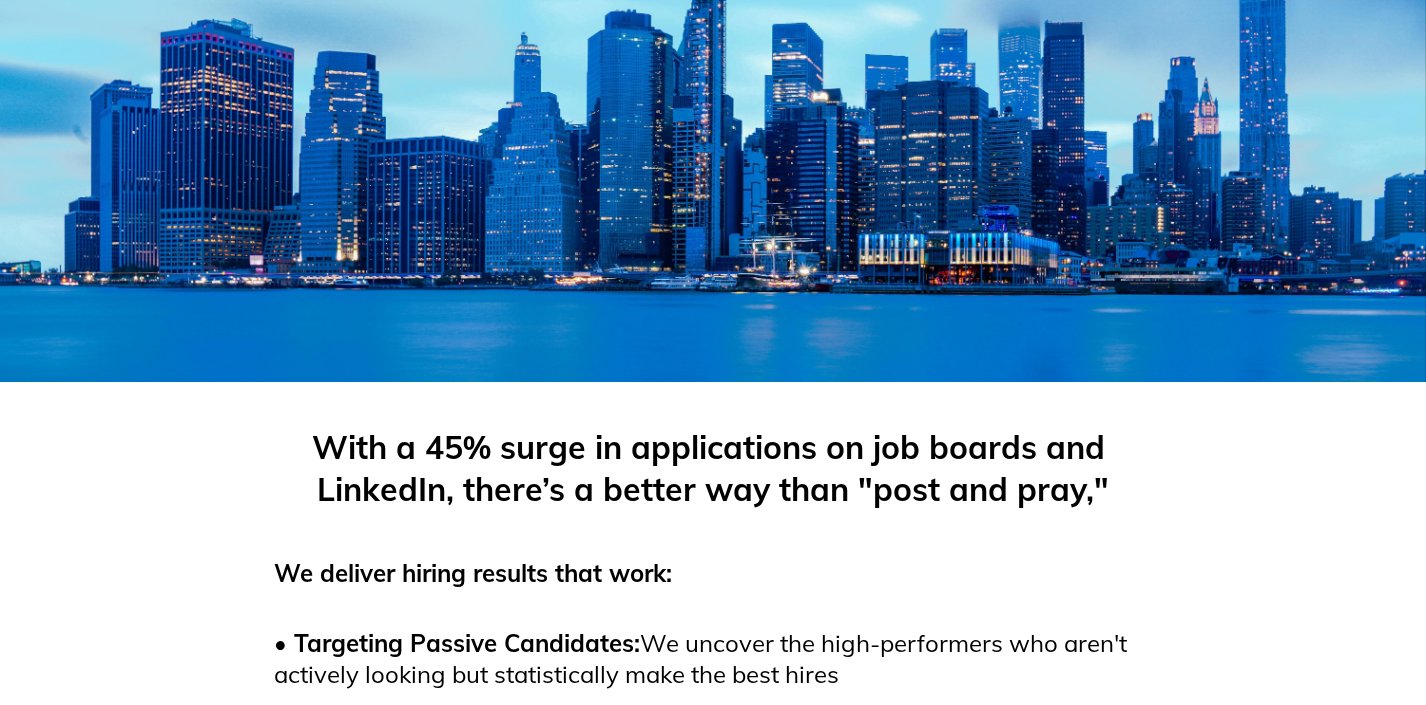 scroll, scrollTop: 0, scrollLeft: 0, axis: both 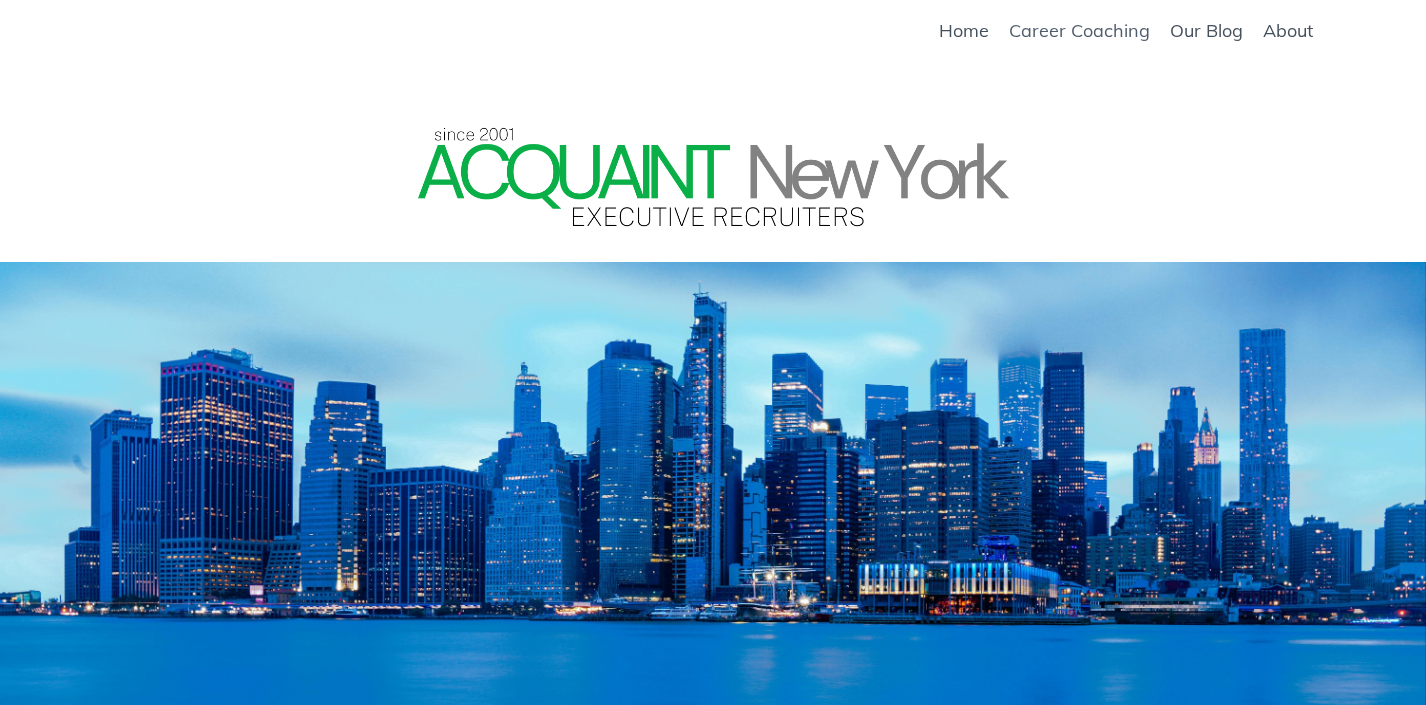 click on "Career Coaching" at bounding box center (1079, 31) 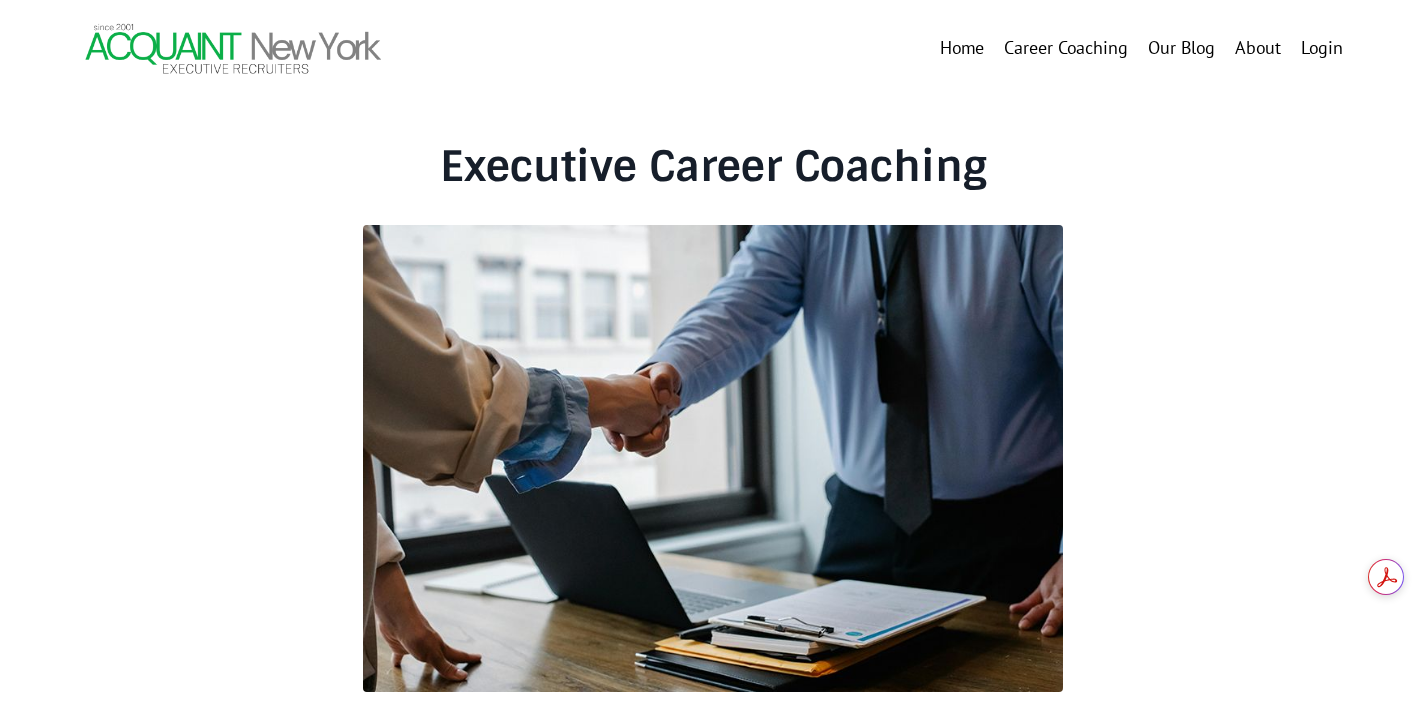 scroll, scrollTop: 0, scrollLeft: 0, axis: both 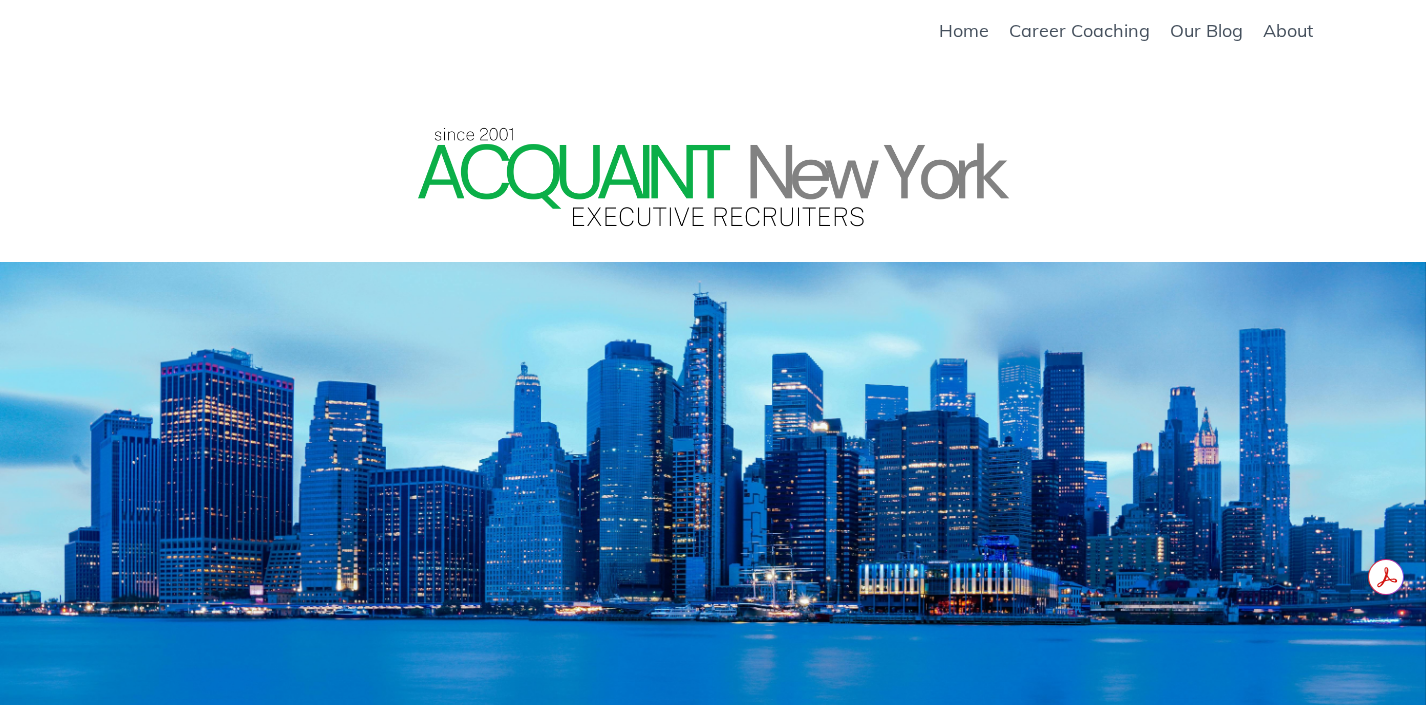 click at bounding box center [713, 162] 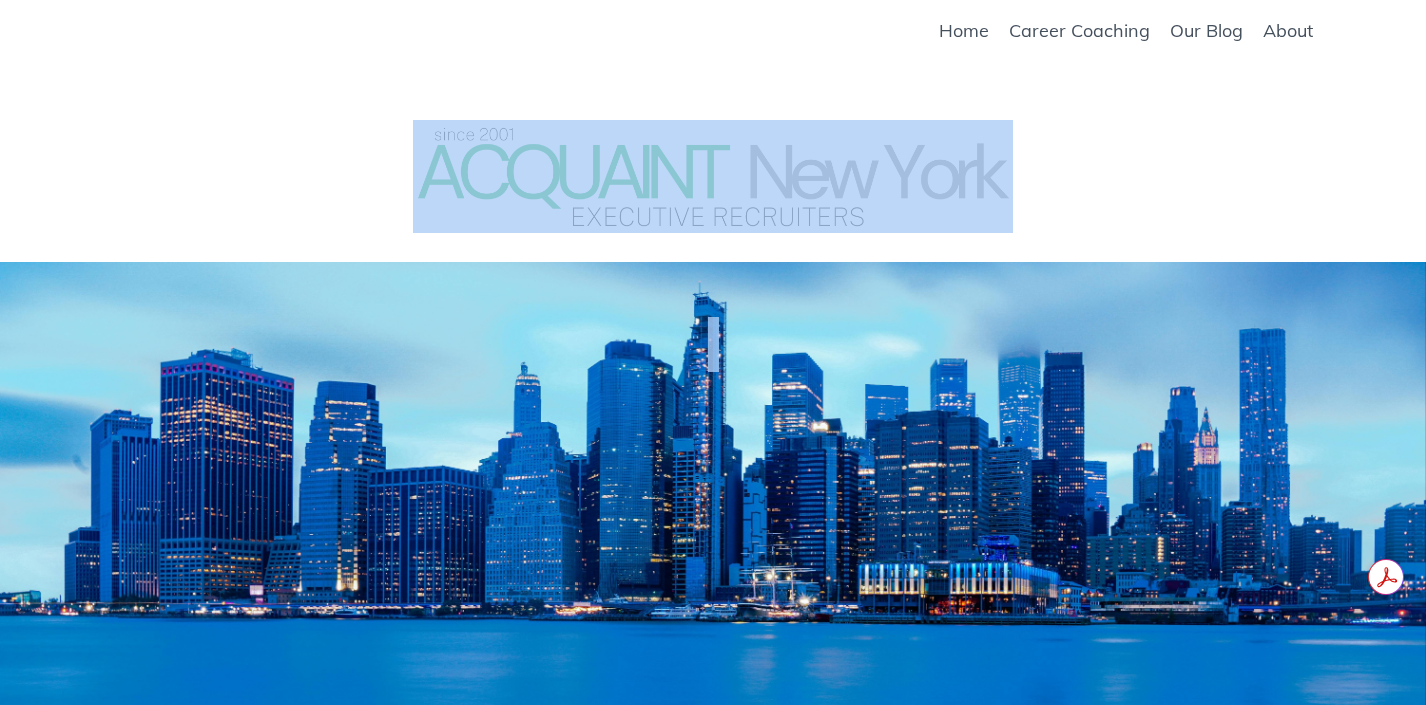 click at bounding box center [713, 162] 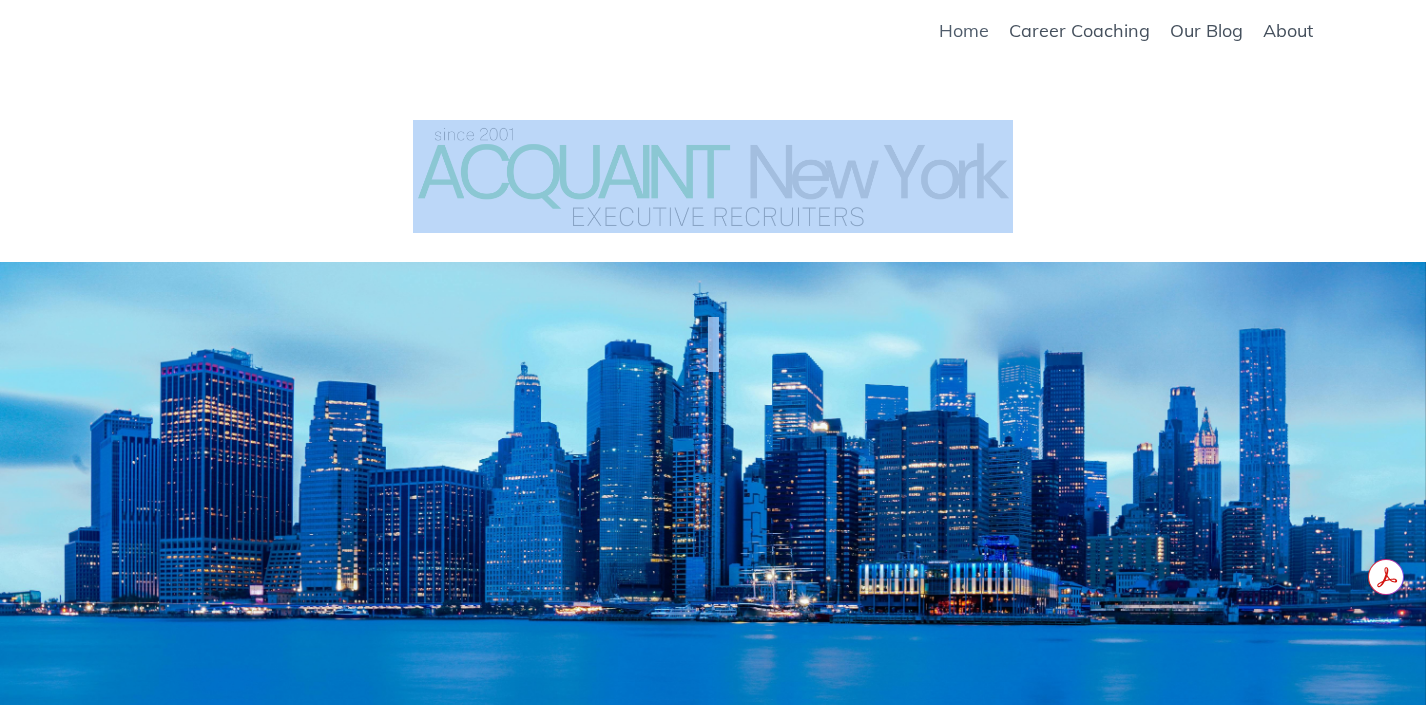 click on "Home" at bounding box center [964, 31] 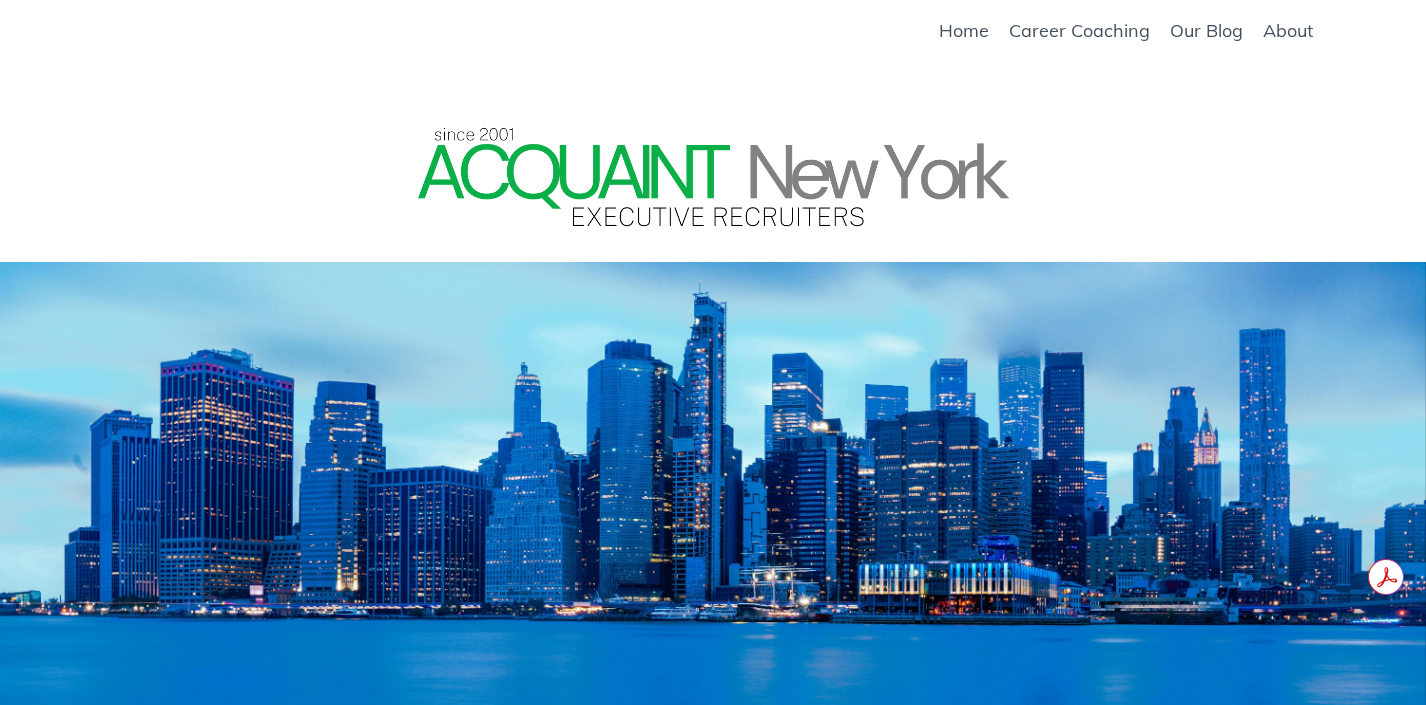 scroll, scrollTop: 0, scrollLeft: 0, axis: both 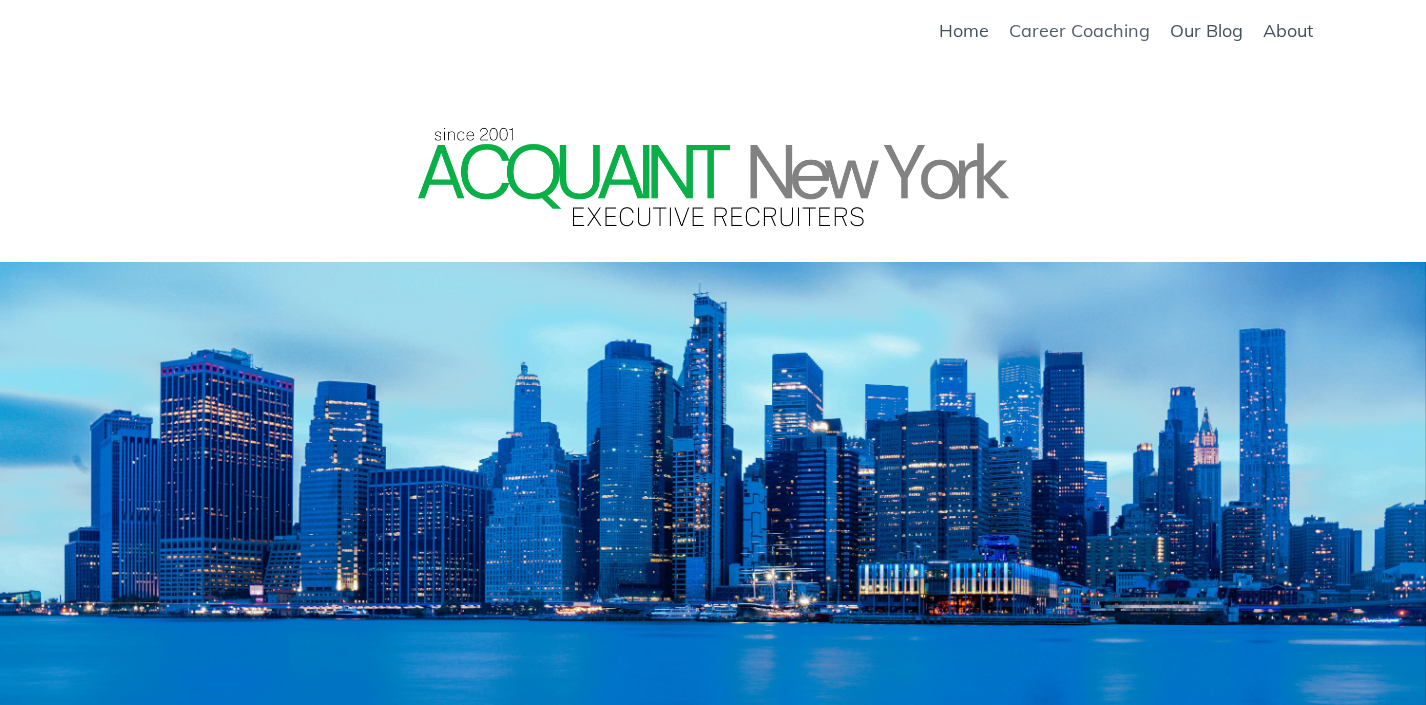 click on "Career Coaching" at bounding box center (1079, 31) 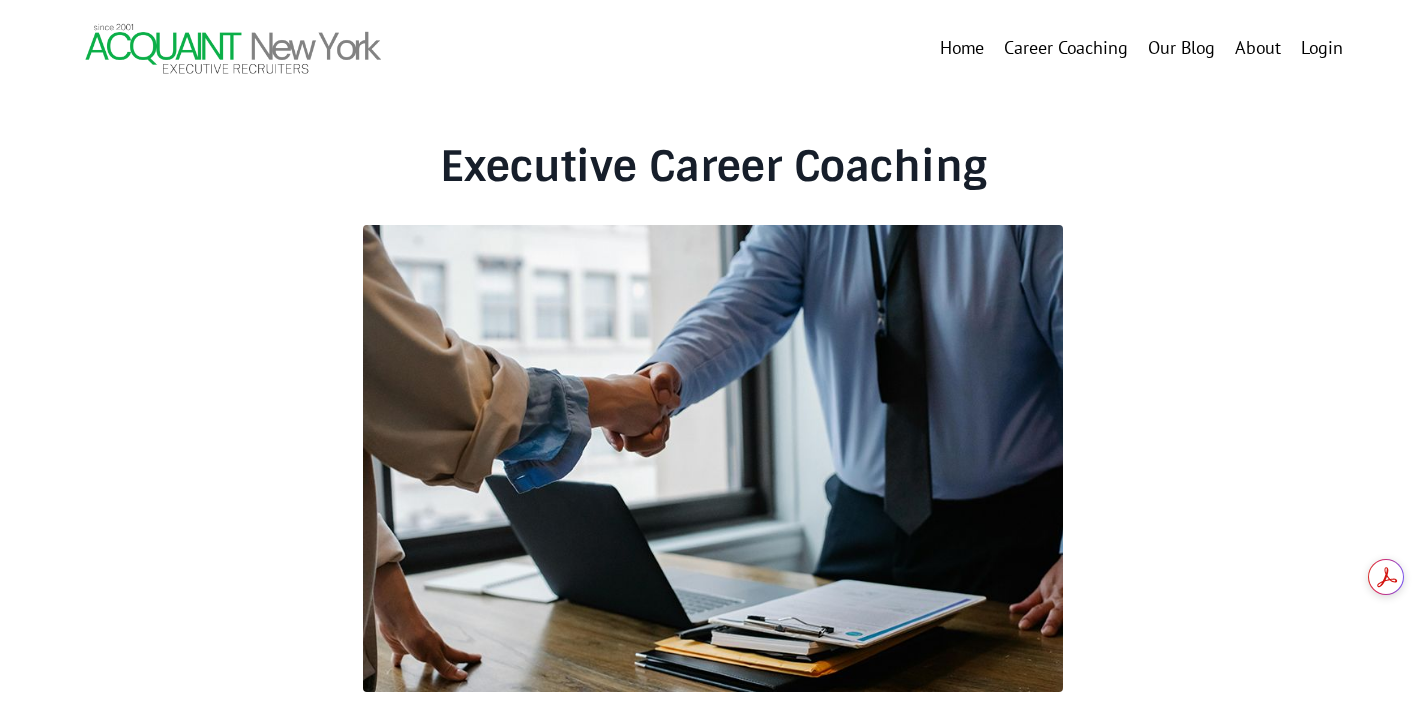 scroll, scrollTop: 0, scrollLeft: 0, axis: both 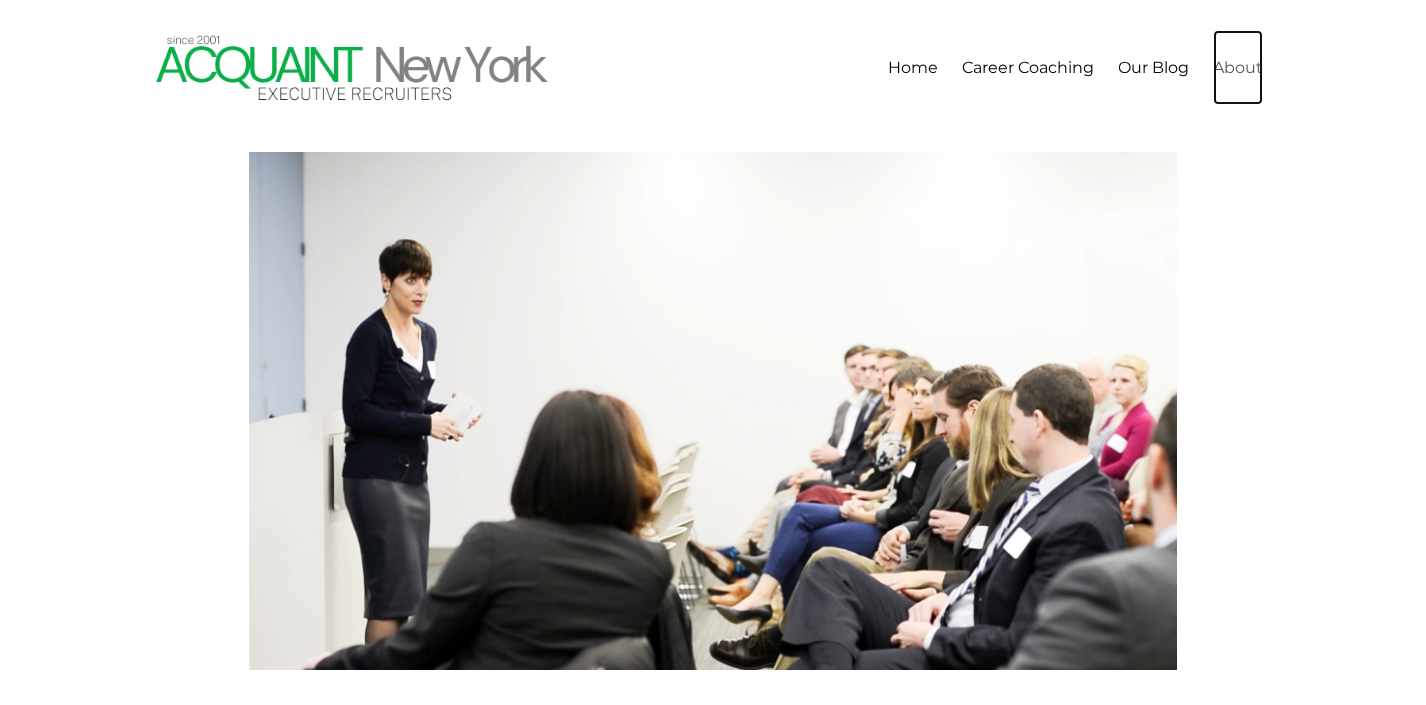 click on "About" at bounding box center (1238, 67) 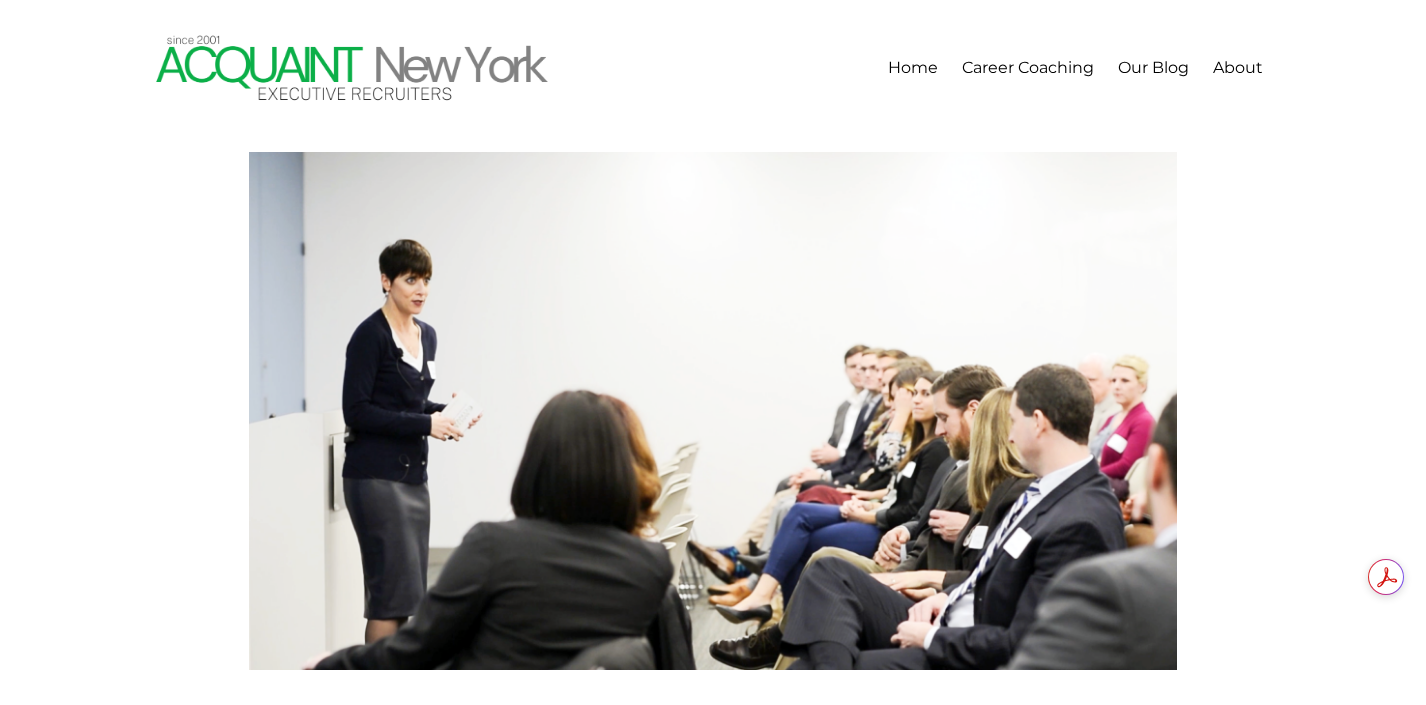 scroll, scrollTop: 0, scrollLeft: 0, axis: both 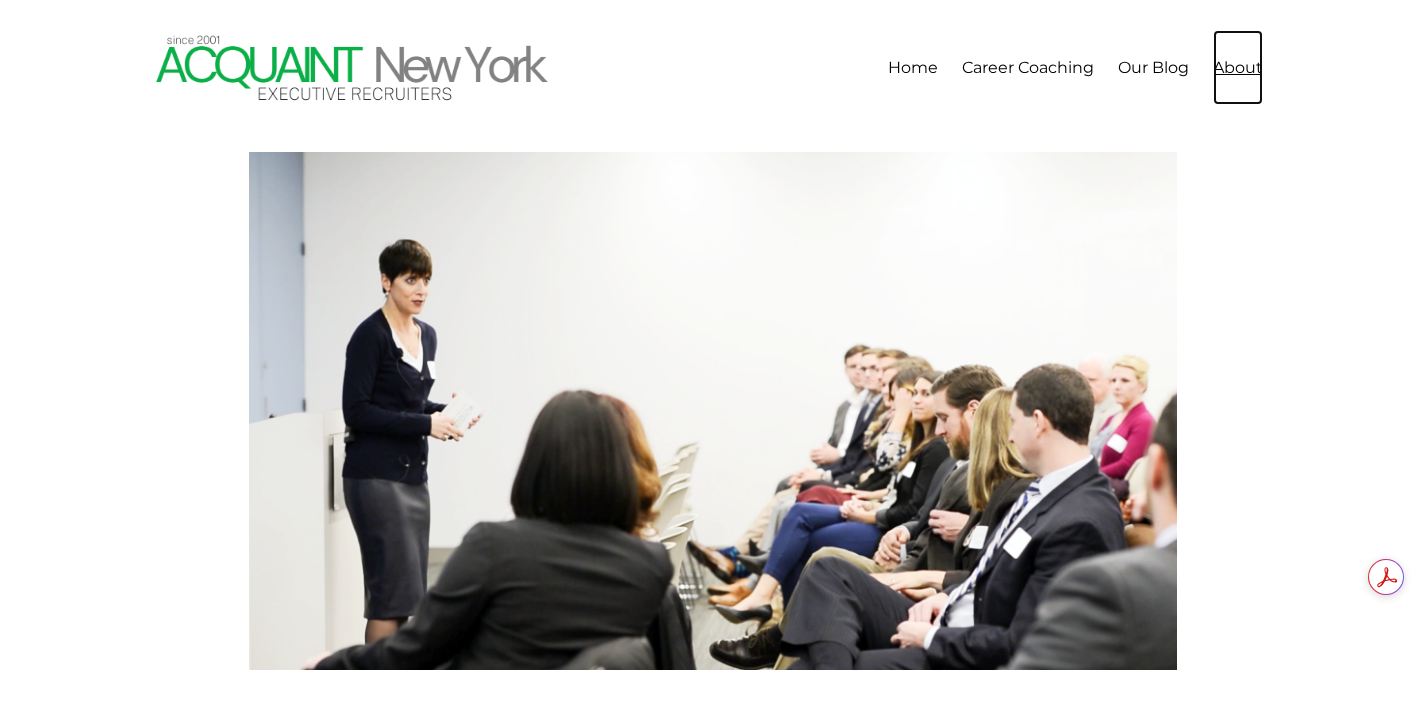 click on "About" at bounding box center (1238, 67) 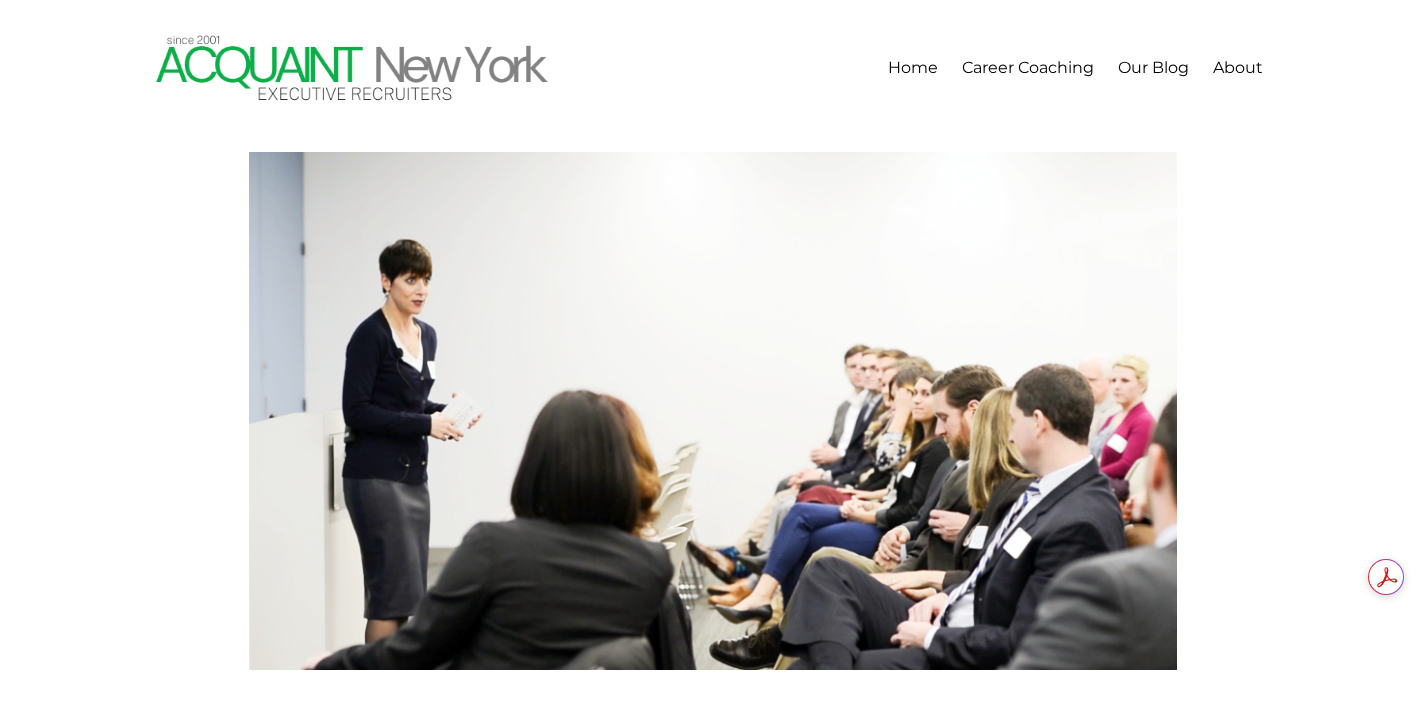scroll, scrollTop: 0, scrollLeft: 0, axis: both 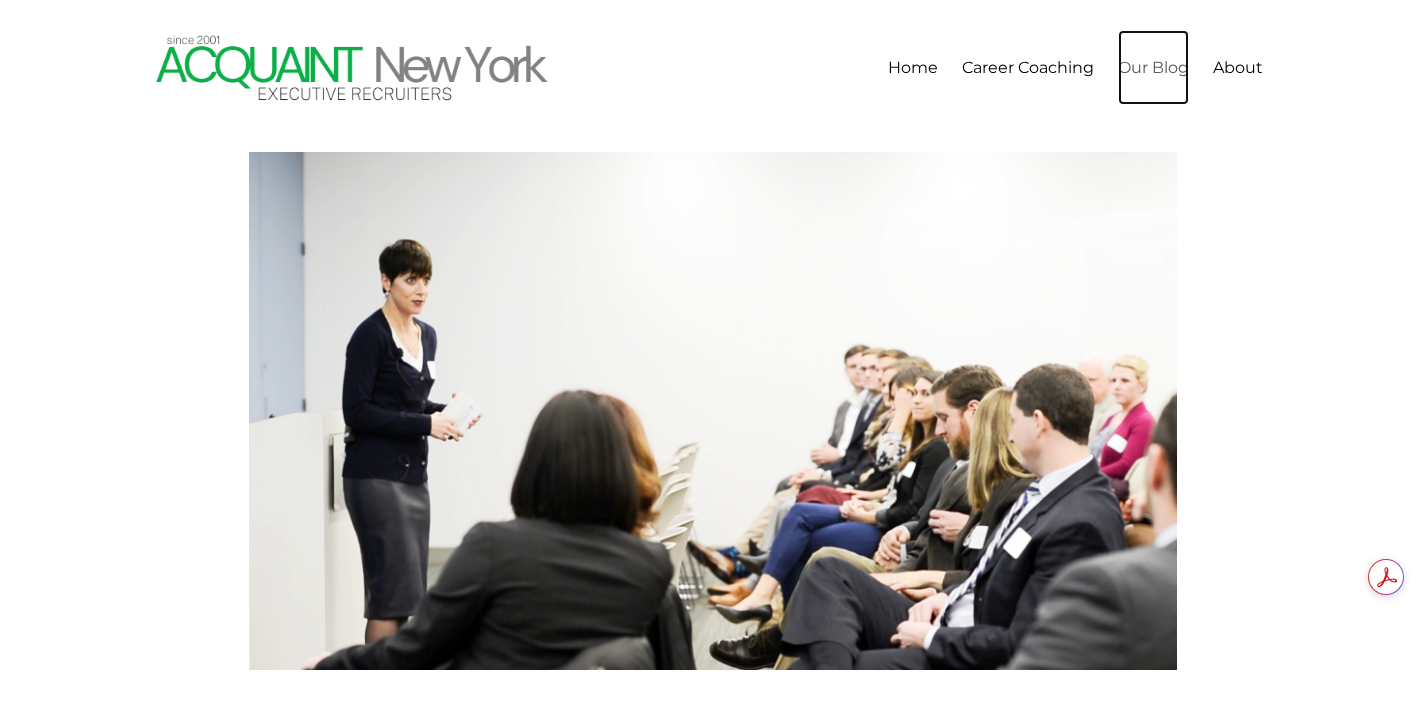 click on "Our Blog" at bounding box center (1153, 67) 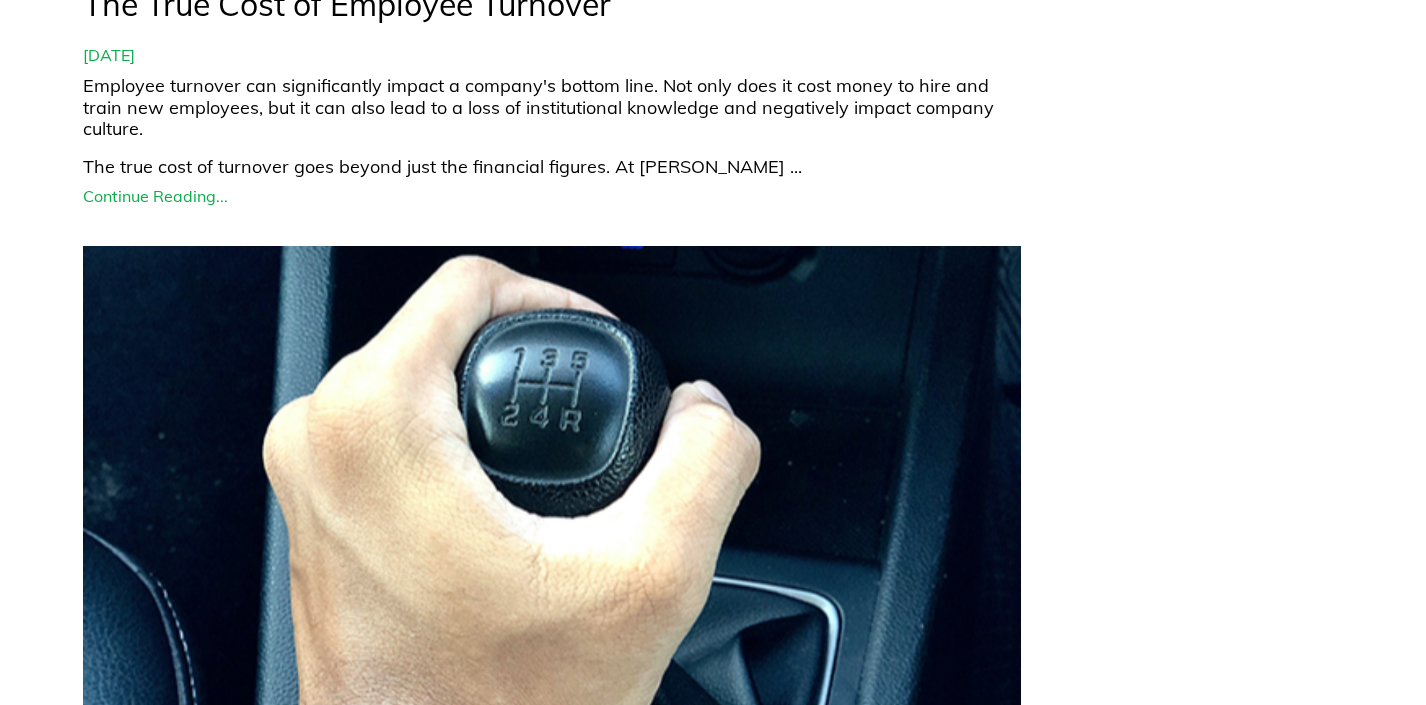 scroll, scrollTop: 6779, scrollLeft: 0, axis: vertical 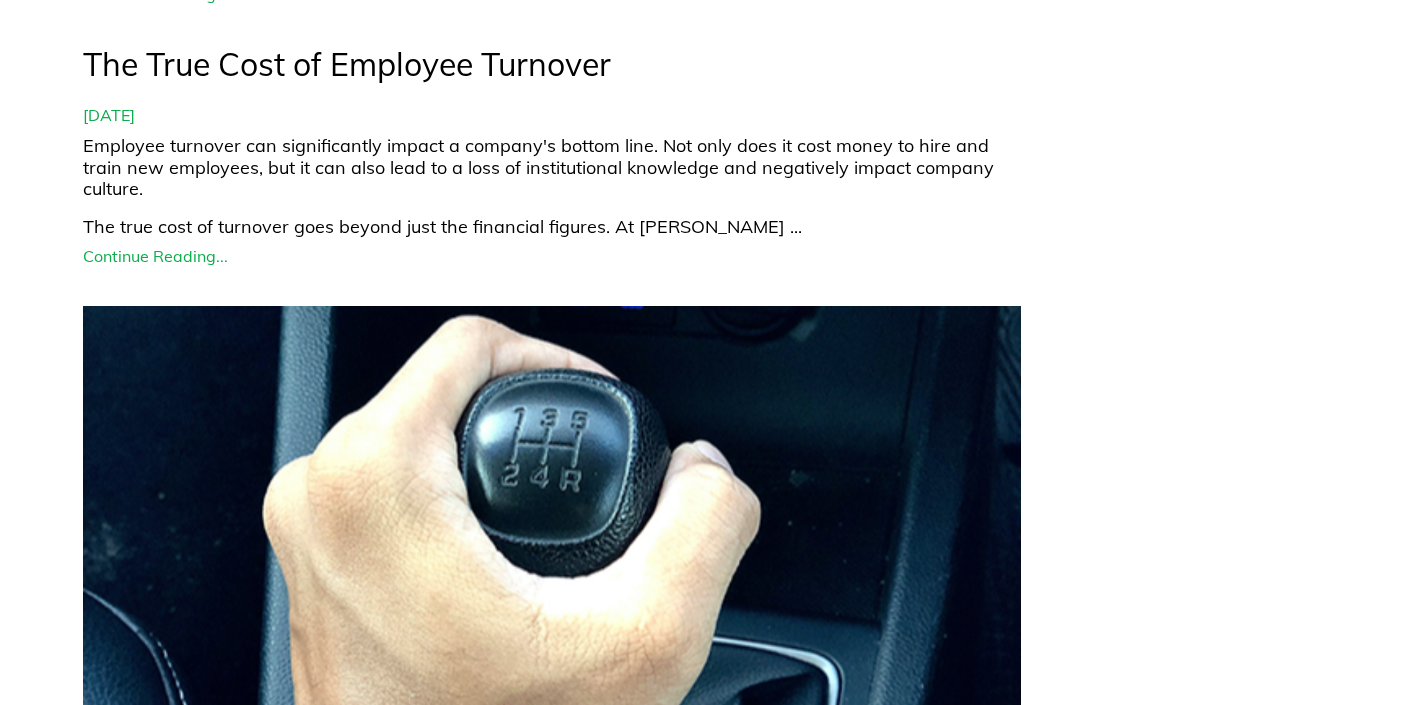 click on "The true cost of turnover goes beyond just the financial figures. At Amy ..." at bounding box center [552, 227] 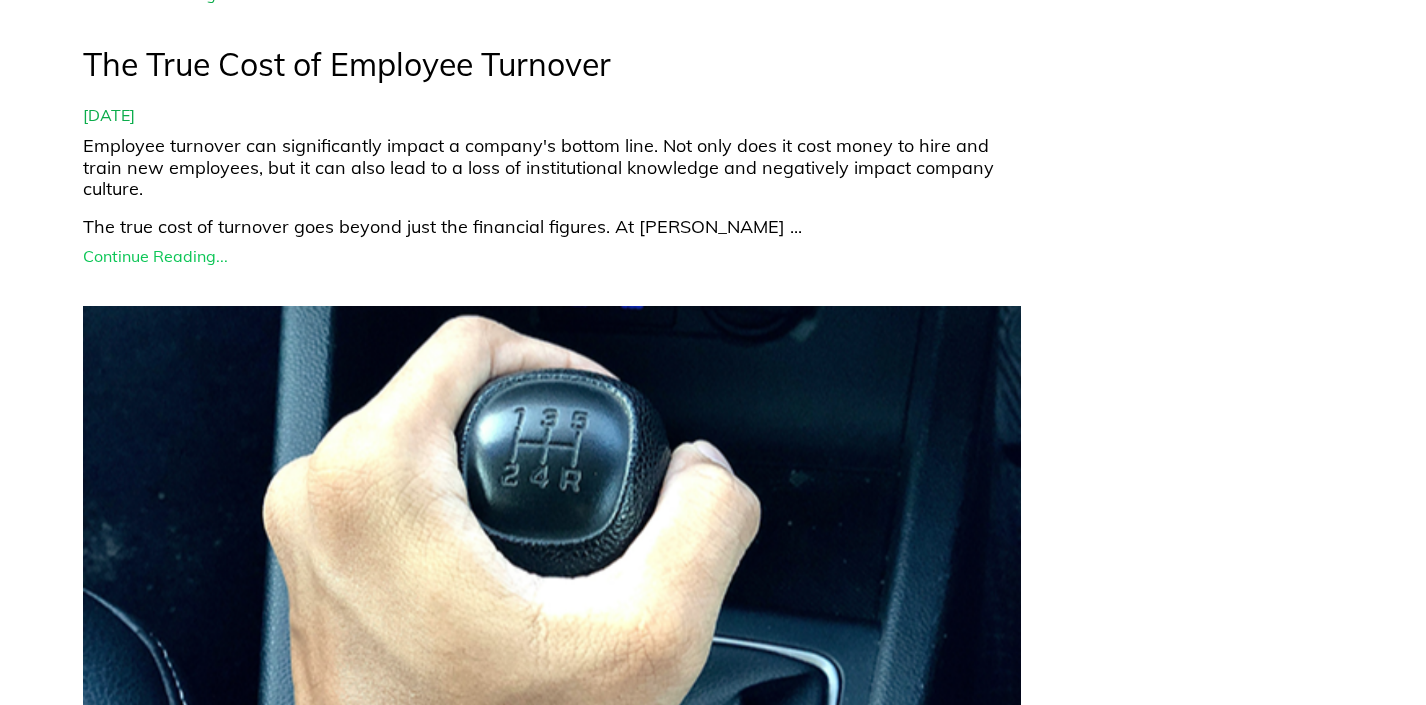 click on "Continue Reading..." at bounding box center (552, 256) 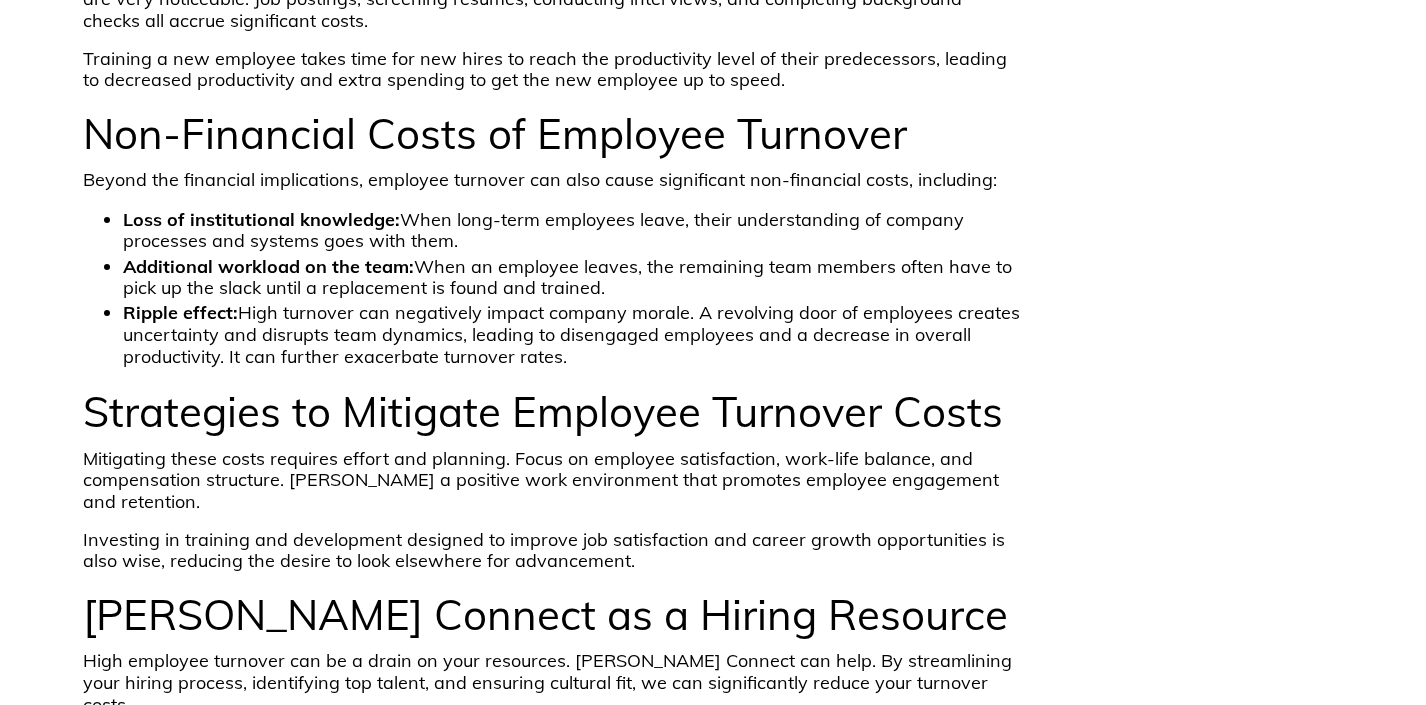 scroll, scrollTop: 517, scrollLeft: 0, axis: vertical 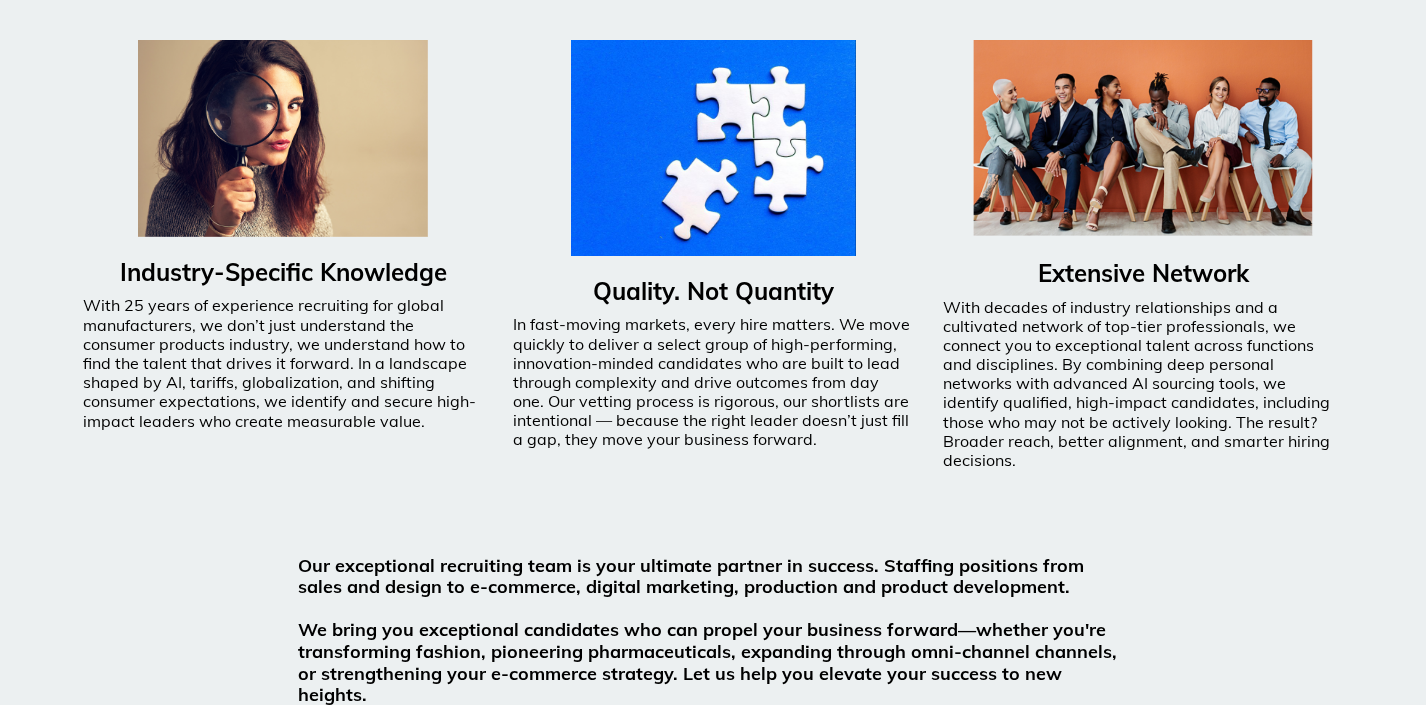 click at bounding box center [283, 138] 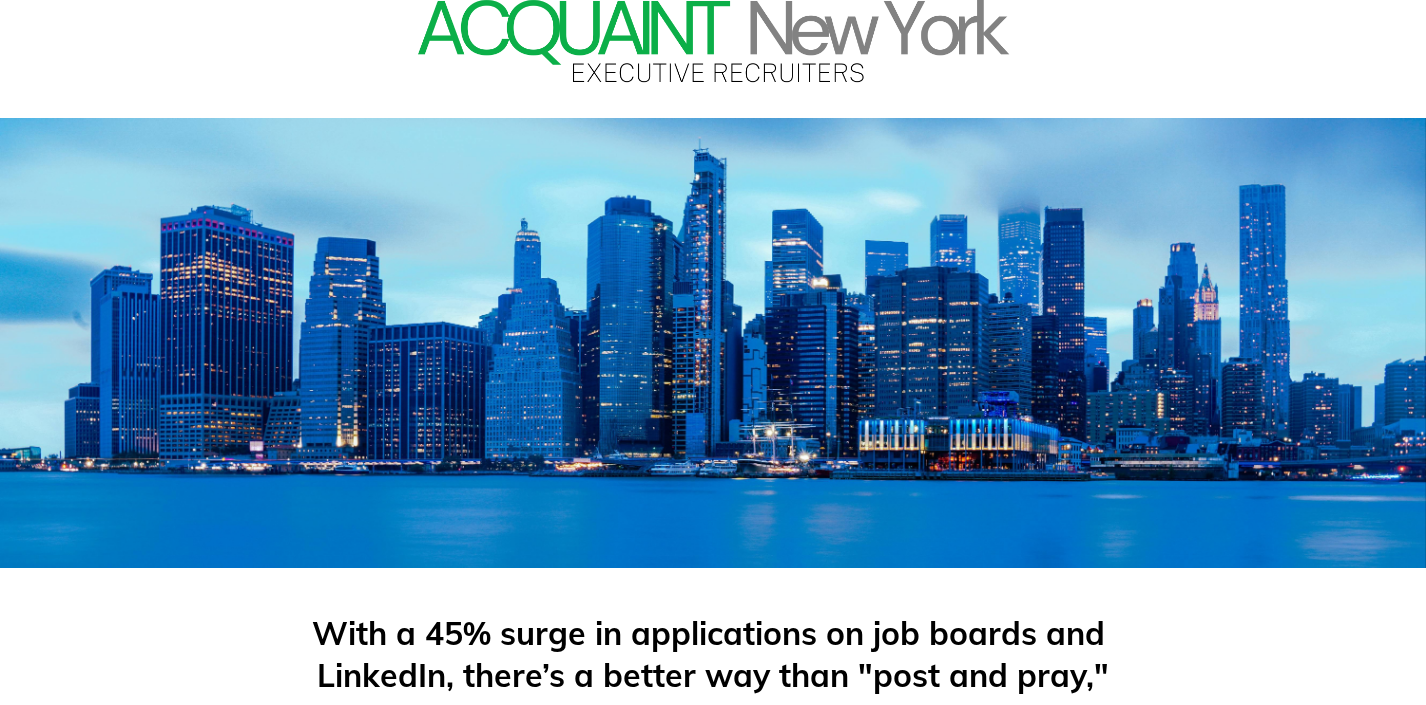 scroll, scrollTop: 0, scrollLeft: 0, axis: both 